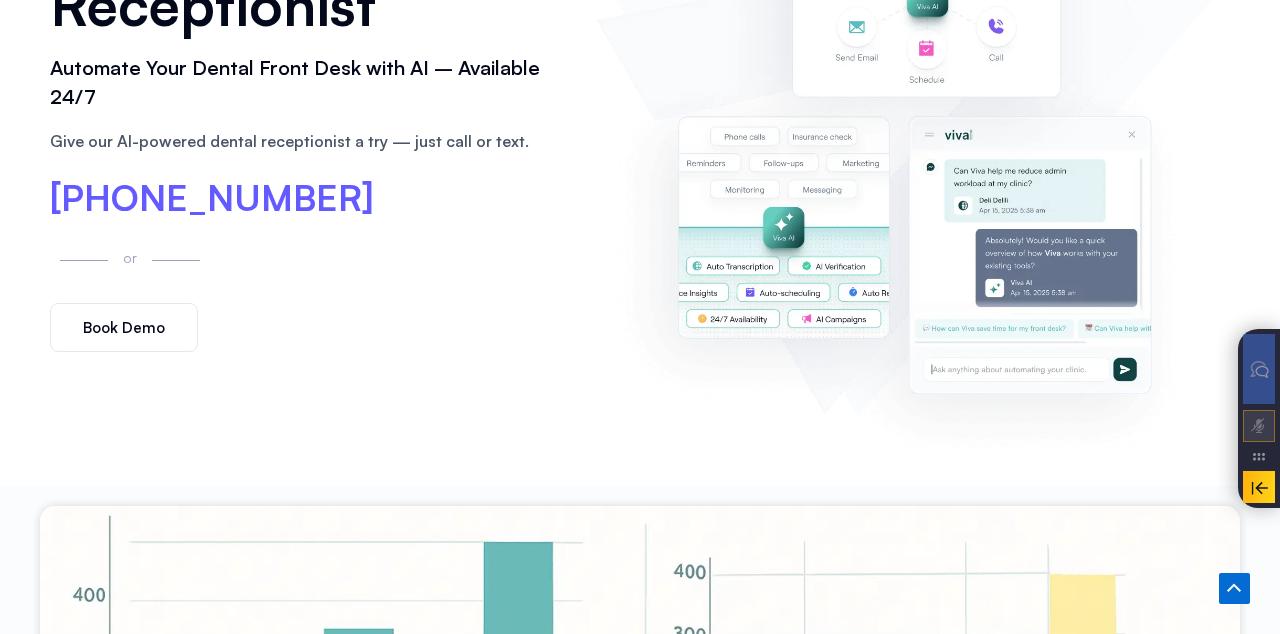 scroll, scrollTop: 0, scrollLeft: 0, axis: both 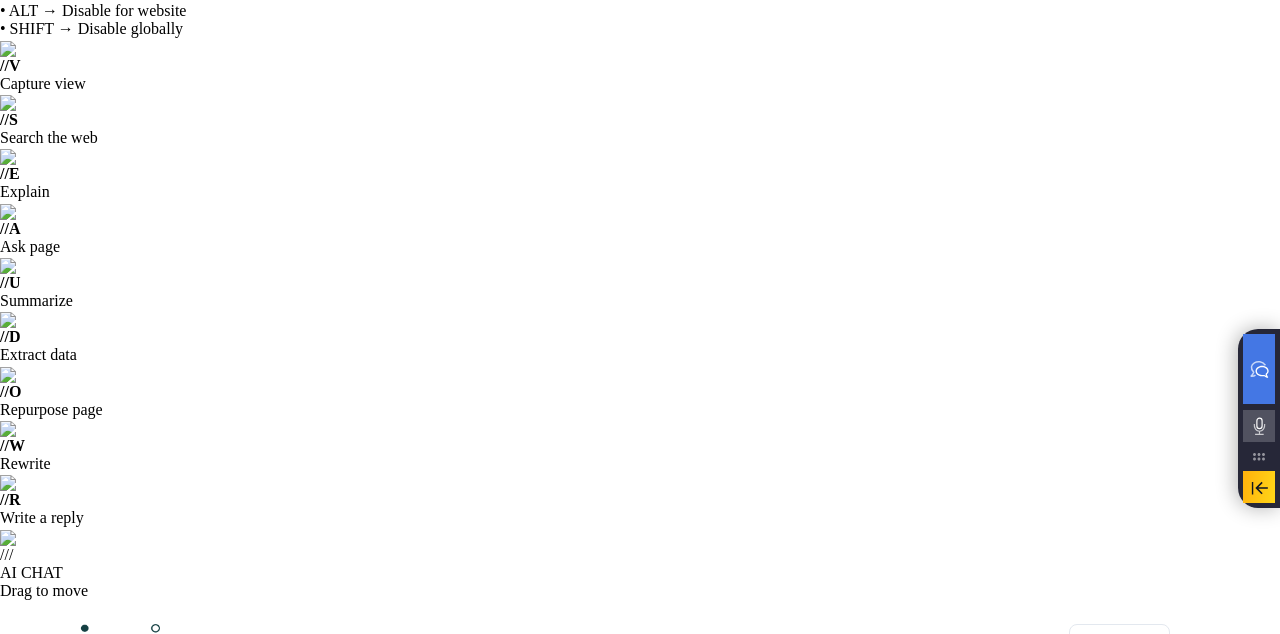 click on "Pricing" 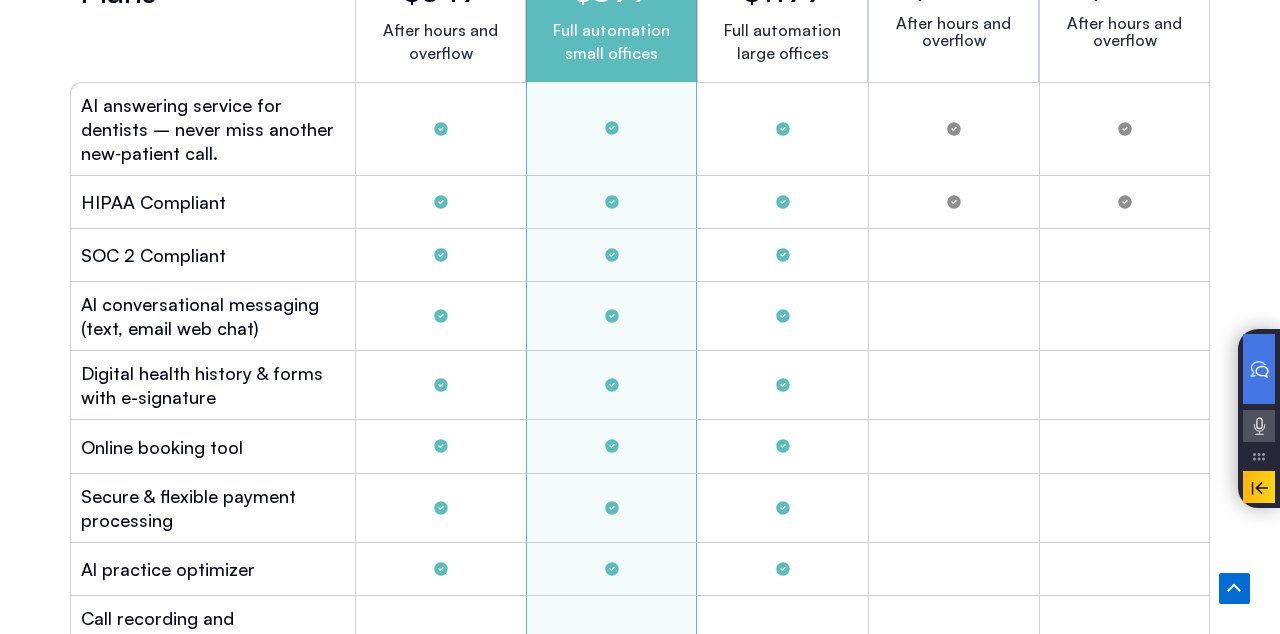scroll, scrollTop: 5940, scrollLeft: 0, axis: vertical 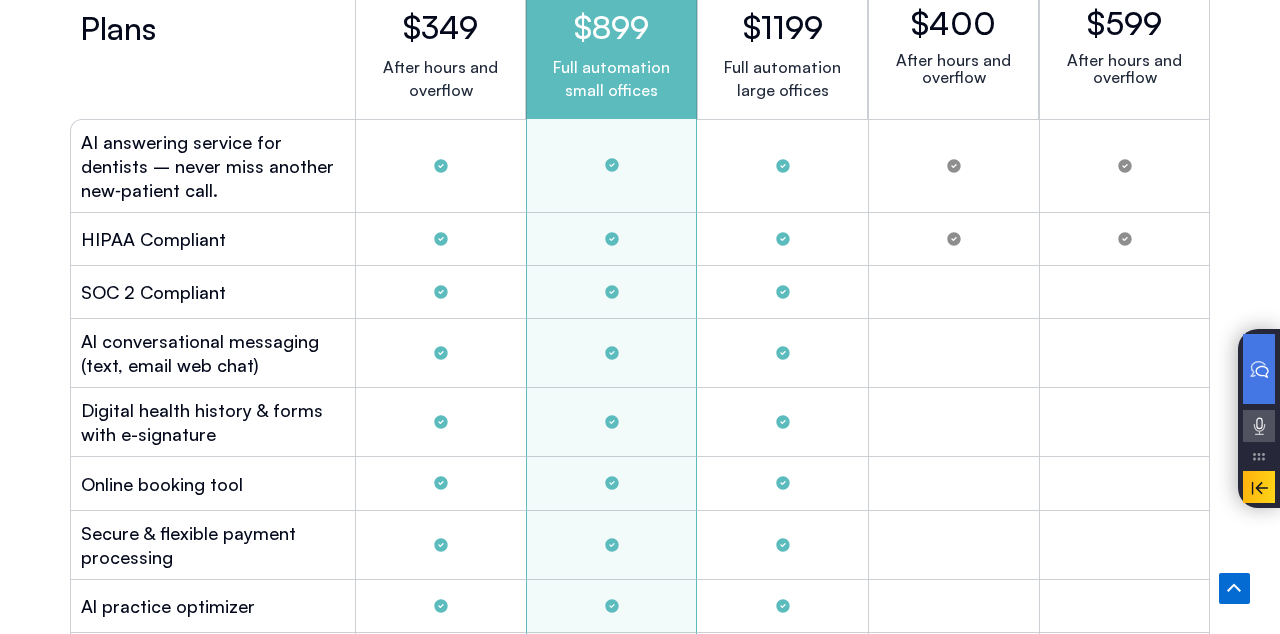 click on "Smart patient outreach
campaigns" at bounding box center (213, 946) 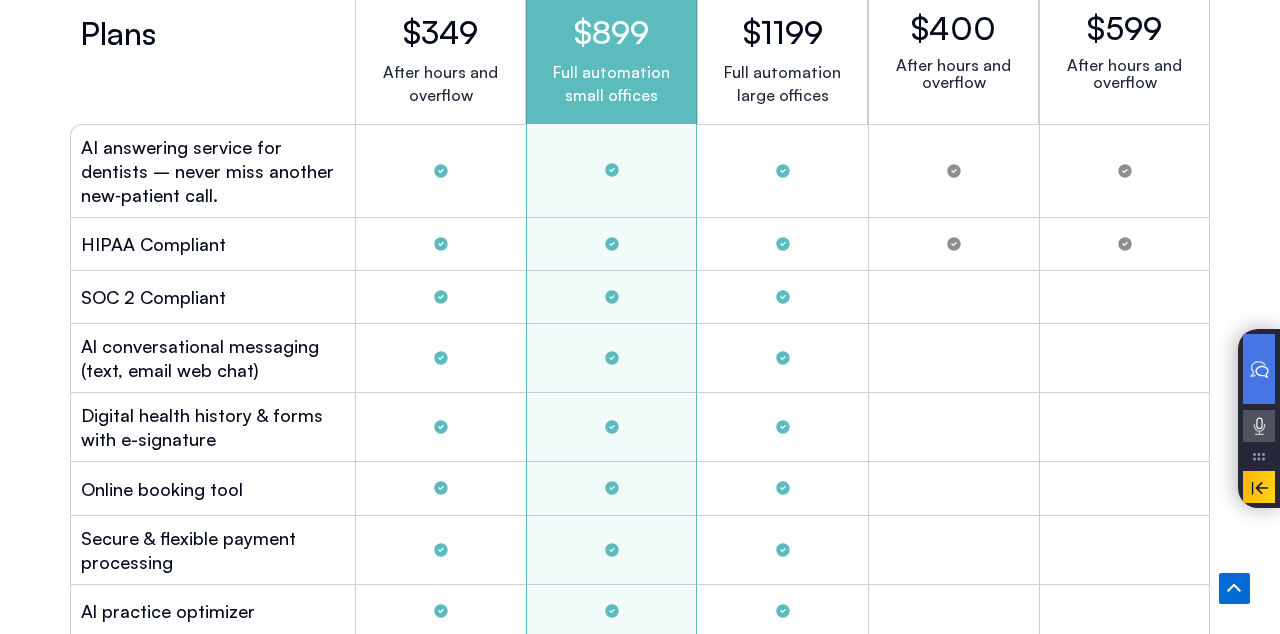 scroll, scrollTop: 5927, scrollLeft: 0, axis: vertical 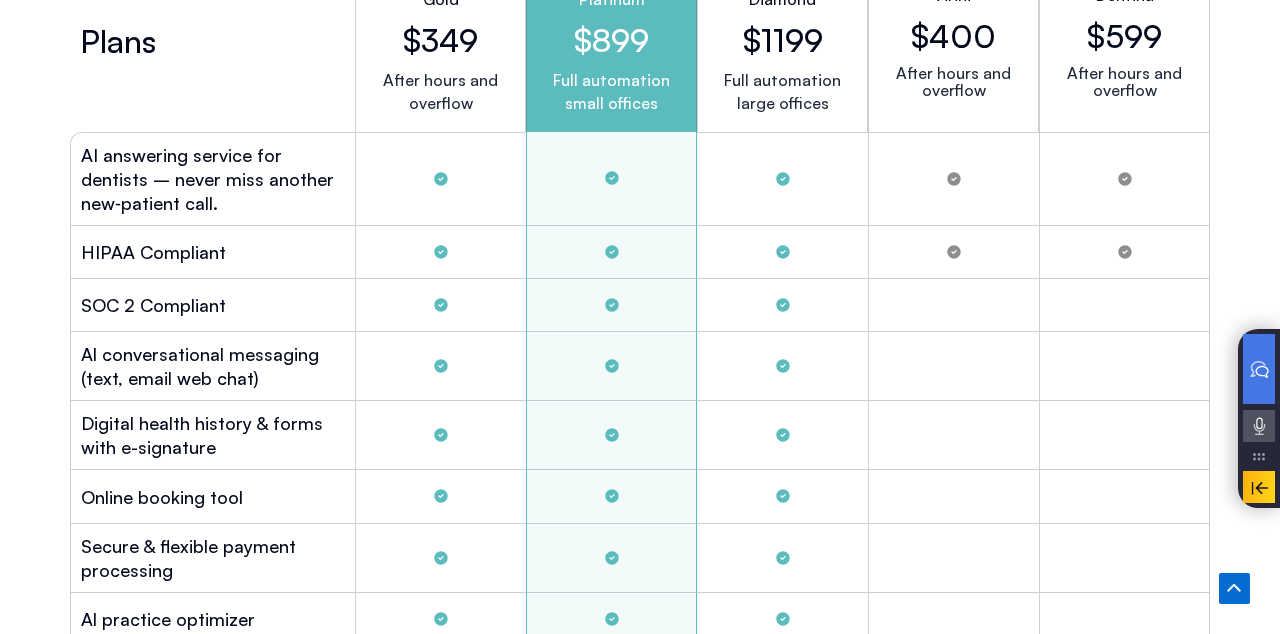 click on "Answers every call with your
staff, not just after hours and
overflow" at bounding box center (213, 878) 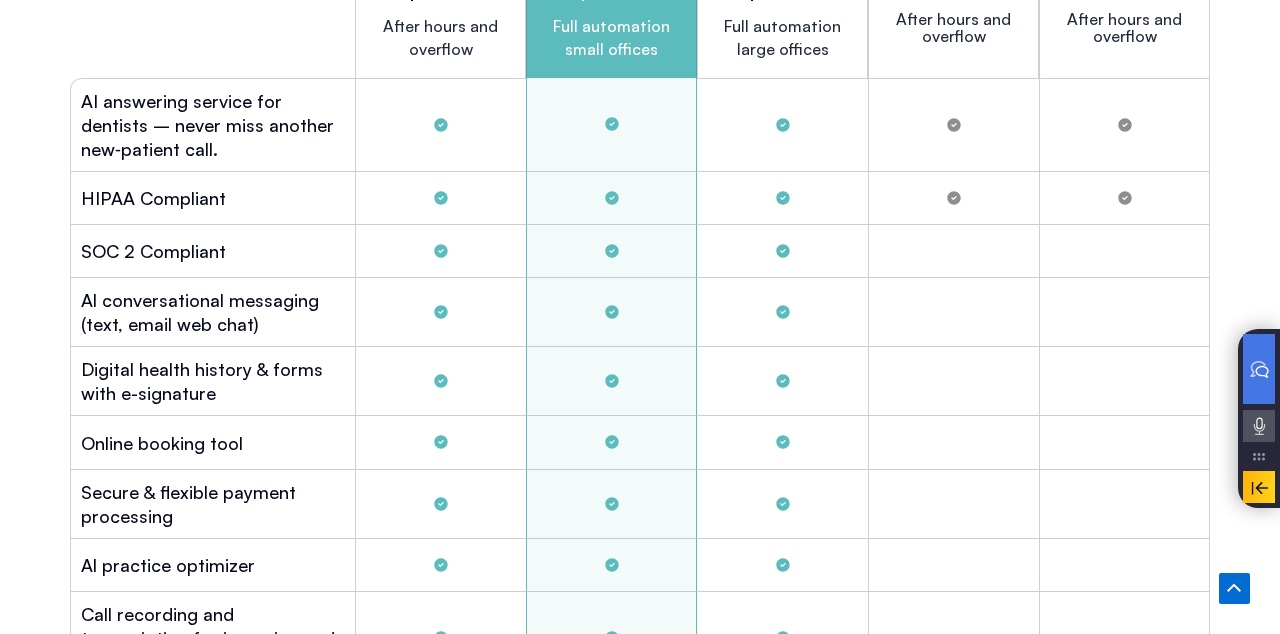scroll, scrollTop: 5946, scrollLeft: 0, axis: vertical 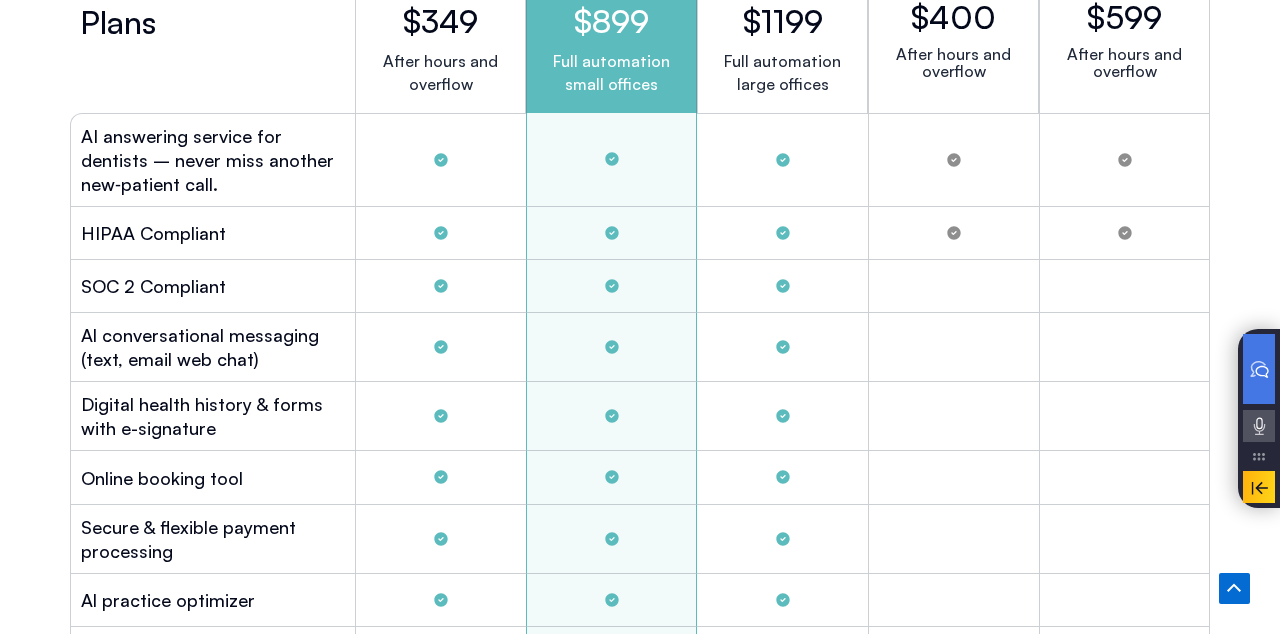 click on "Answers every call with your
staff, not just after hours and
overflow" at bounding box center (212, 859) 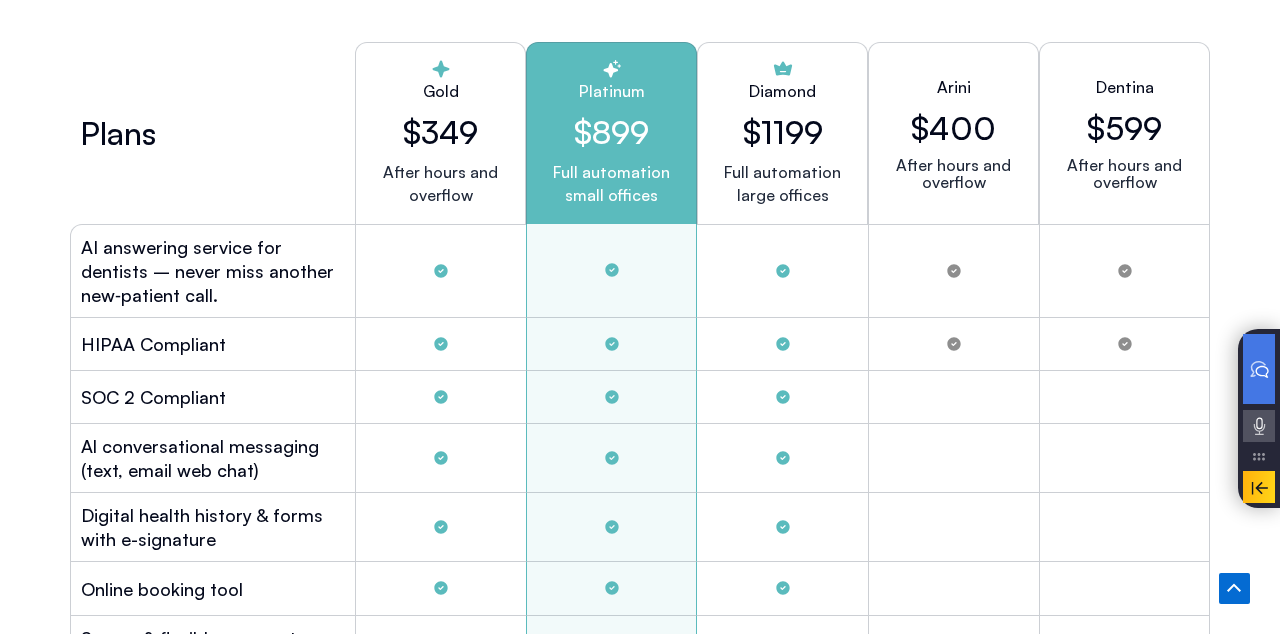 scroll, scrollTop: 5861, scrollLeft: 0, axis: vertical 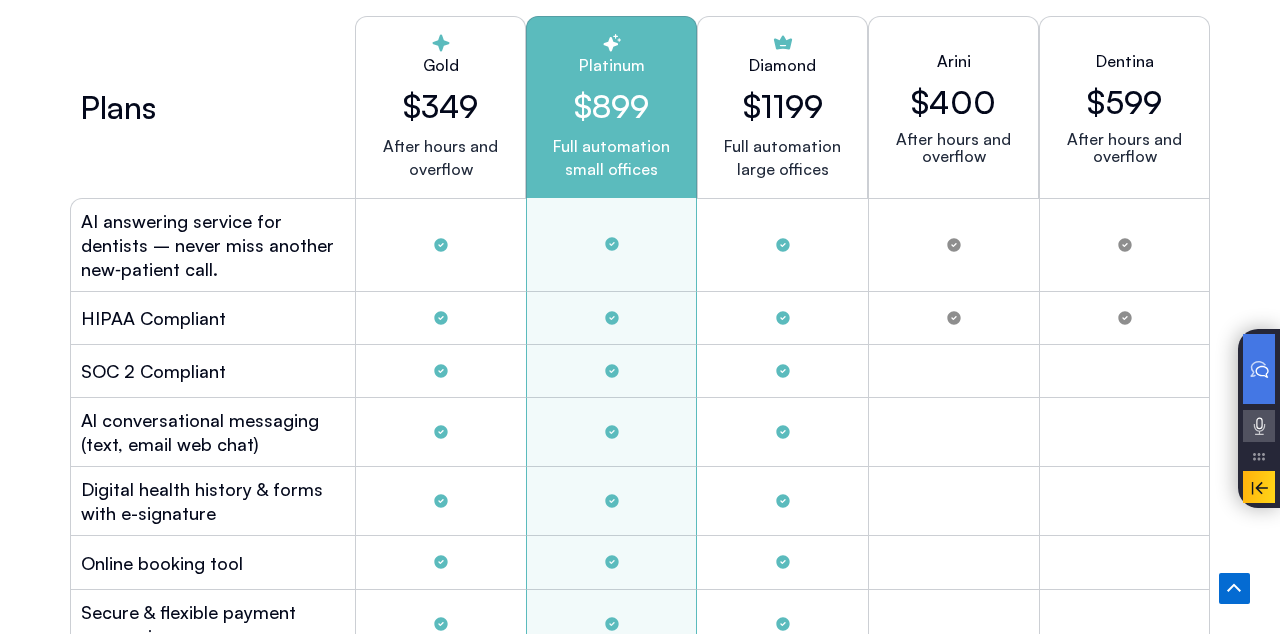 click on "Answers every call with your
staff, not just after hours and
overflow" at bounding box center [213, 944] 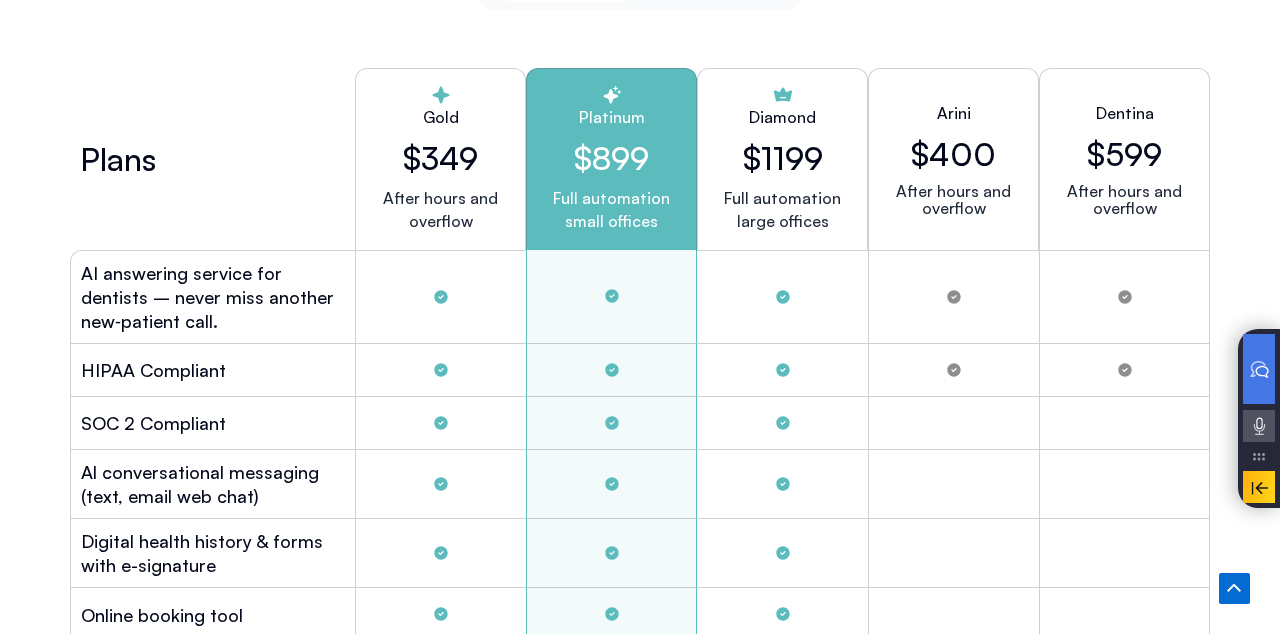 scroll, scrollTop: 5810, scrollLeft: 0, axis: vertical 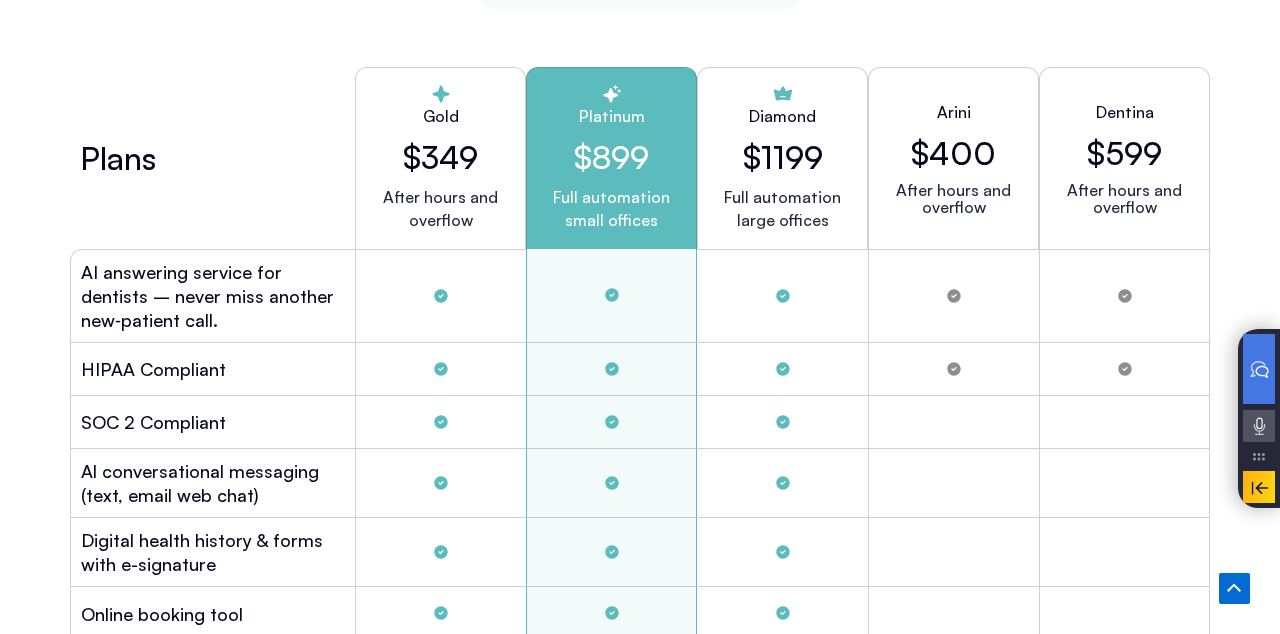 click on "Complete phone service with 2-way texting & AI assistant
(we’ll be your phone company)" at bounding box center (213, 902) 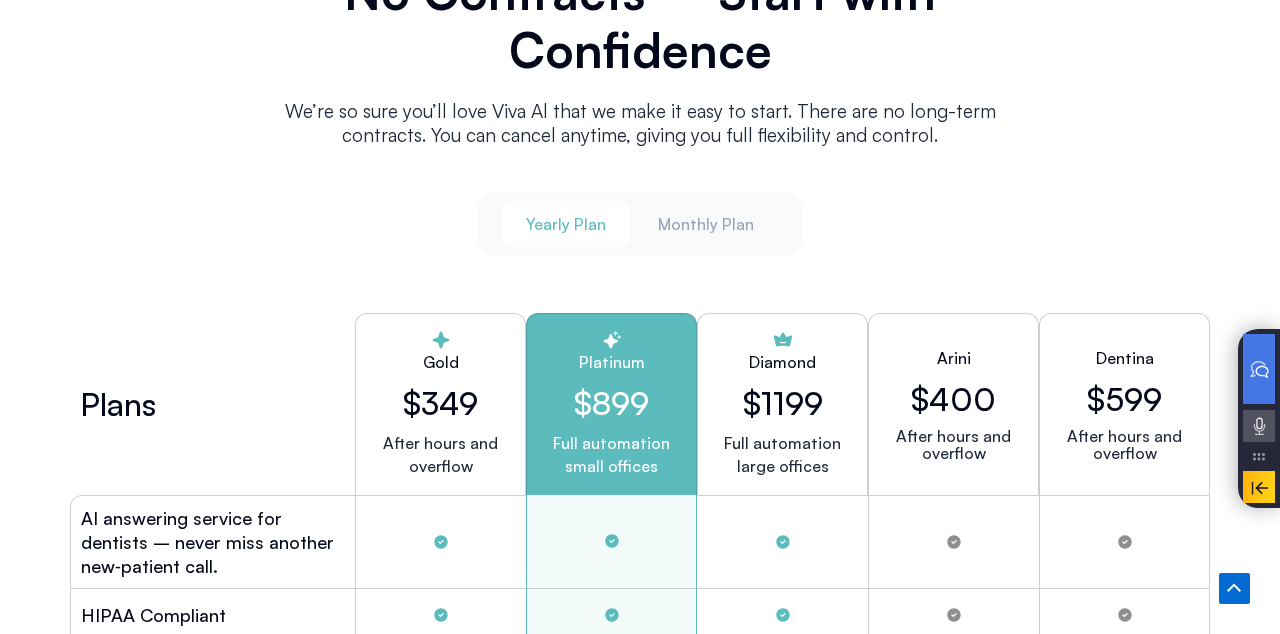 scroll, scrollTop: 5624, scrollLeft: 0, axis: vertical 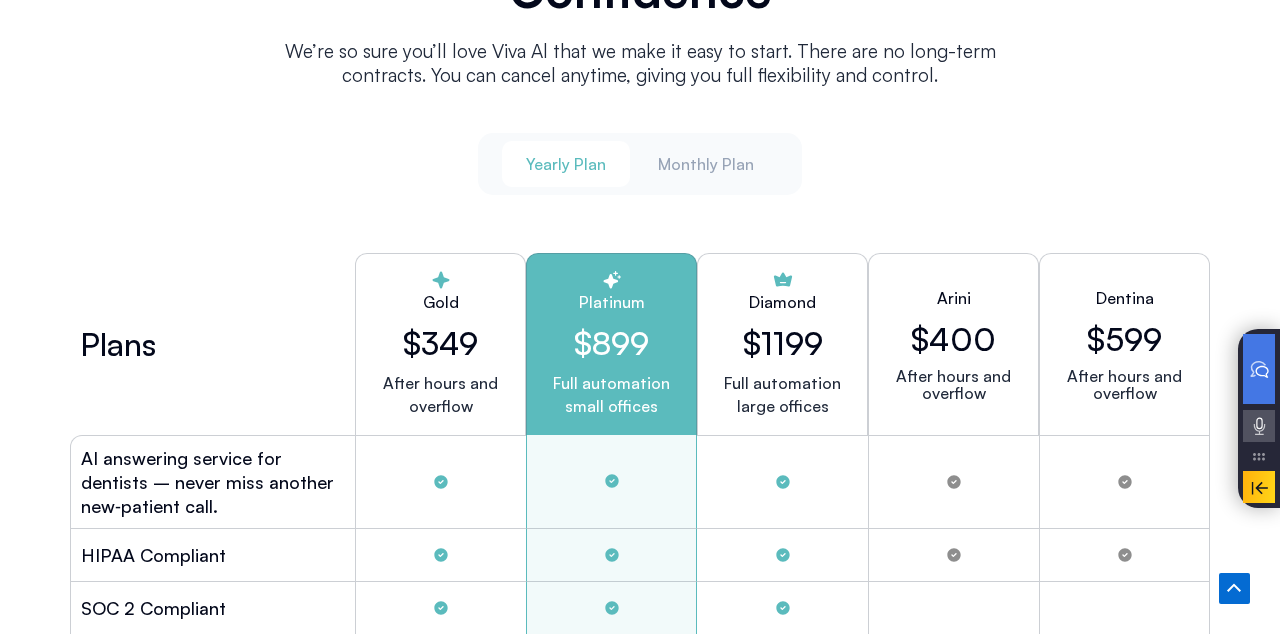 click on "Complete phone service with 2-way texting & AI assistant
(we’ll be your phone company)" at bounding box center [213, 1088] 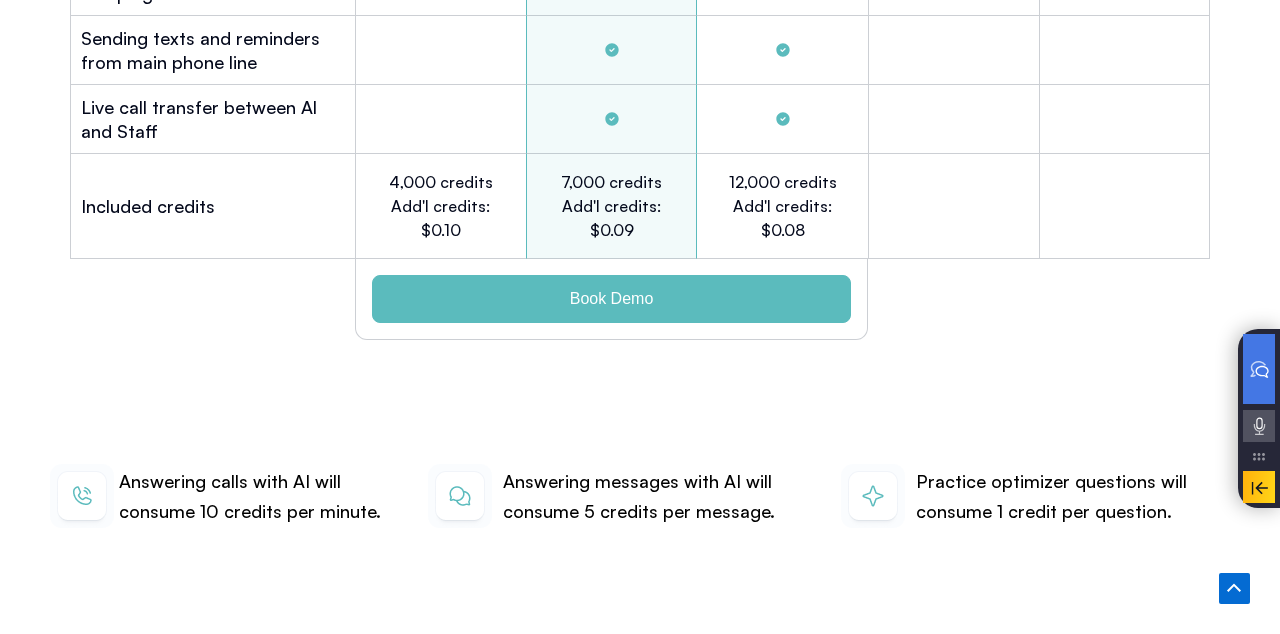scroll, scrollTop: 6907, scrollLeft: 0, axis: vertical 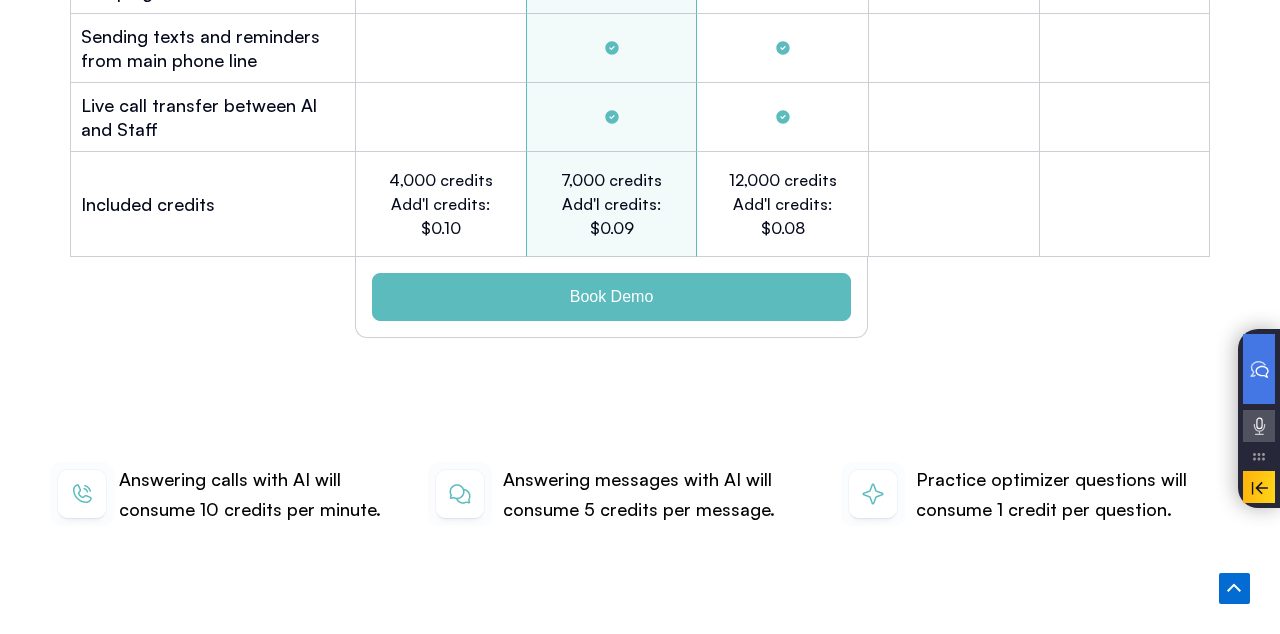 click on "Multilingual Patient Support" at bounding box center (594, 926) 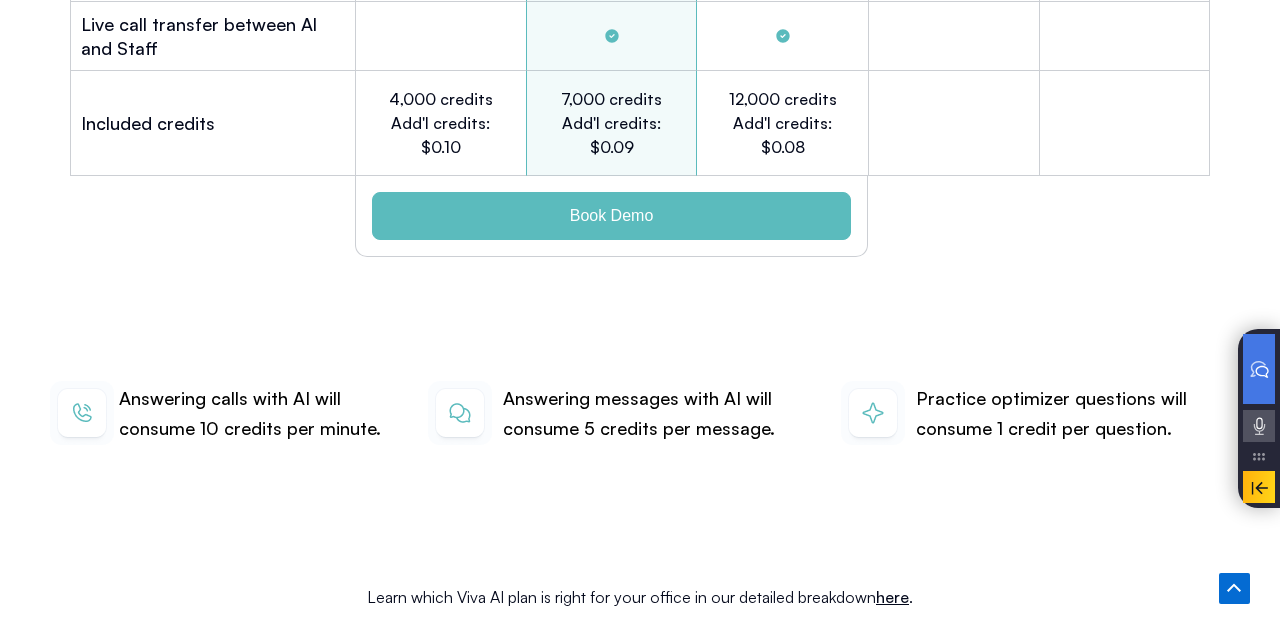 scroll, scrollTop: 6989, scrollLeft: 0, axis: vertical 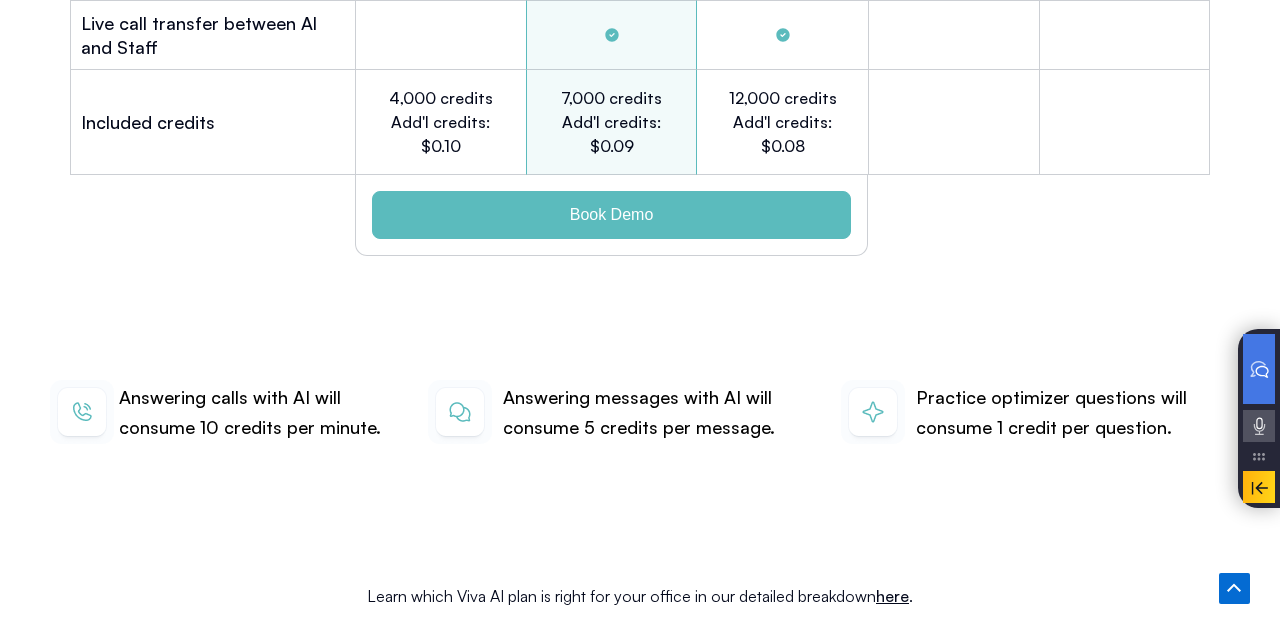 click on "Define exactly when the Al responds-instantly, after a set delay, or only during specified hours-to complement your team’s workflow." at bounding box center [647, 1078] 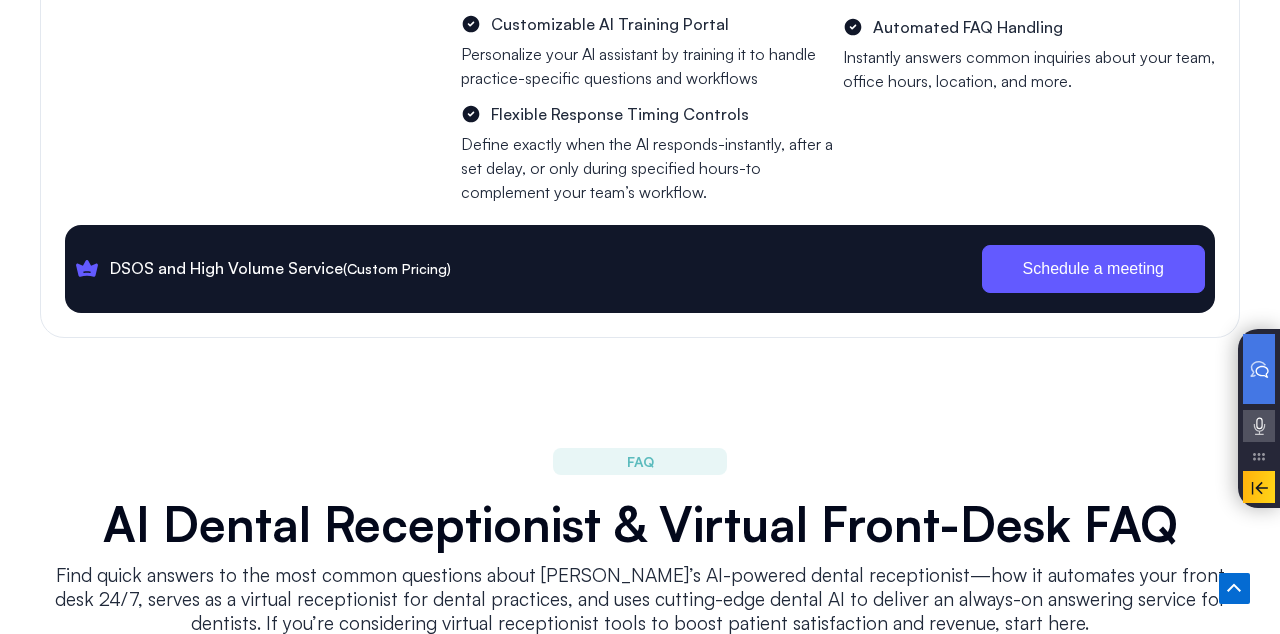 scroll, scrollTop: 7889, scrollLeft: 0, axis: vertical 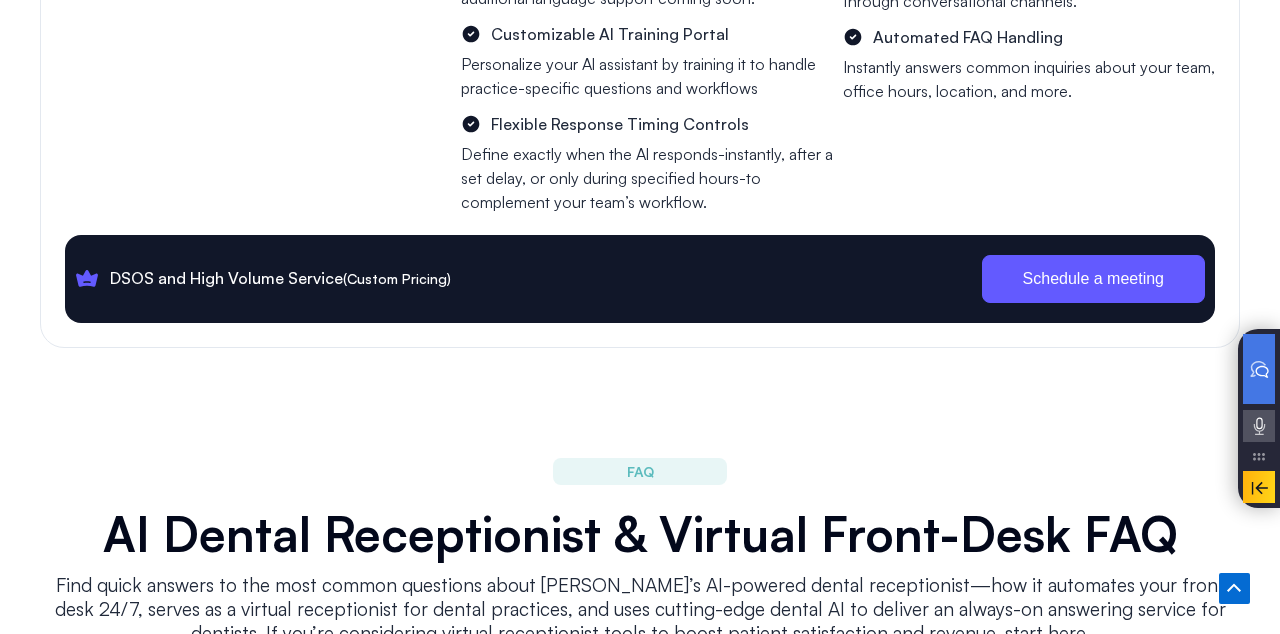 click on "How does a 24/7 virtual receptionist help a dental clinic?" at bounding box center [640, 859] 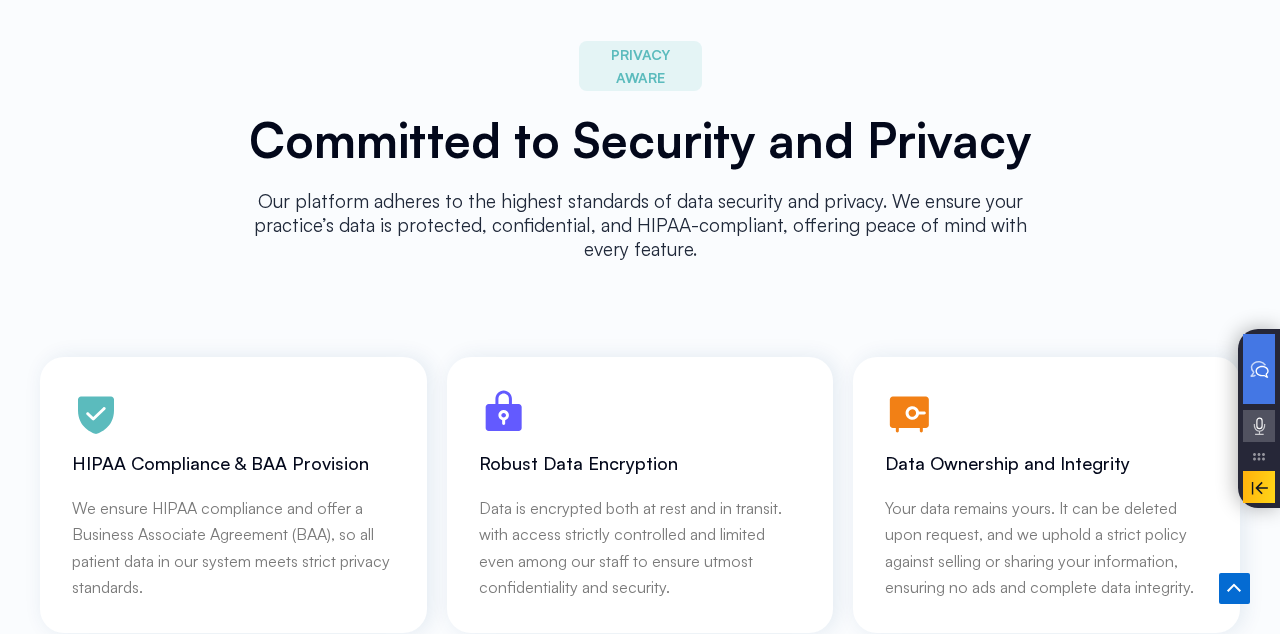 scroll, scrollTop: 8983, scrollLeft: 0, axis: vertical 